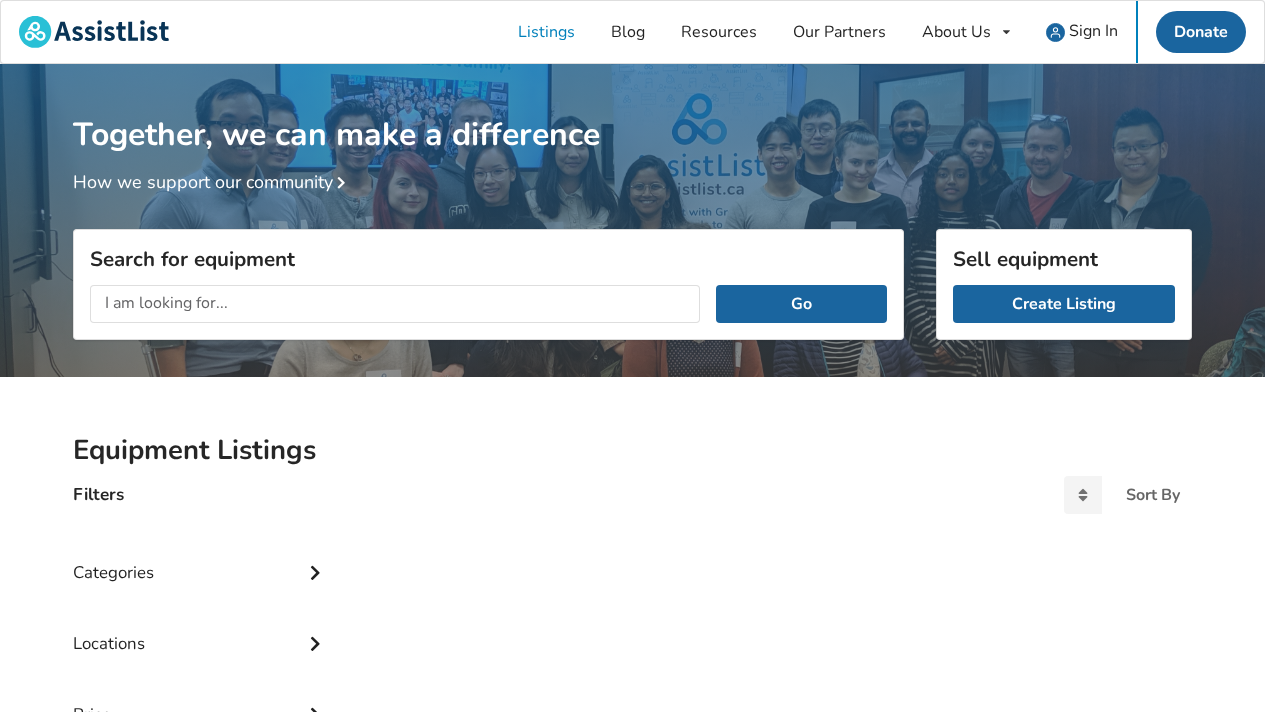 scroll, scrollTop: 0, scrollLeft: 0, axis: both 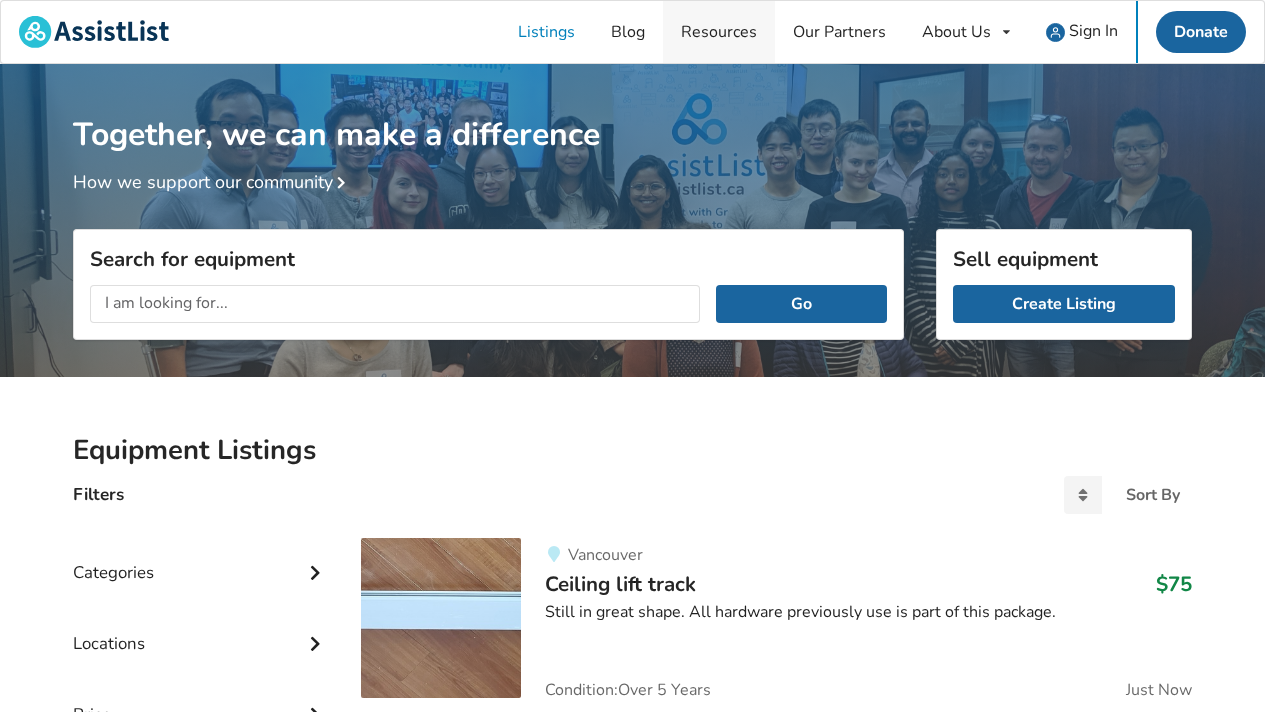 click on "Resources" at bounding box center [719, 32] 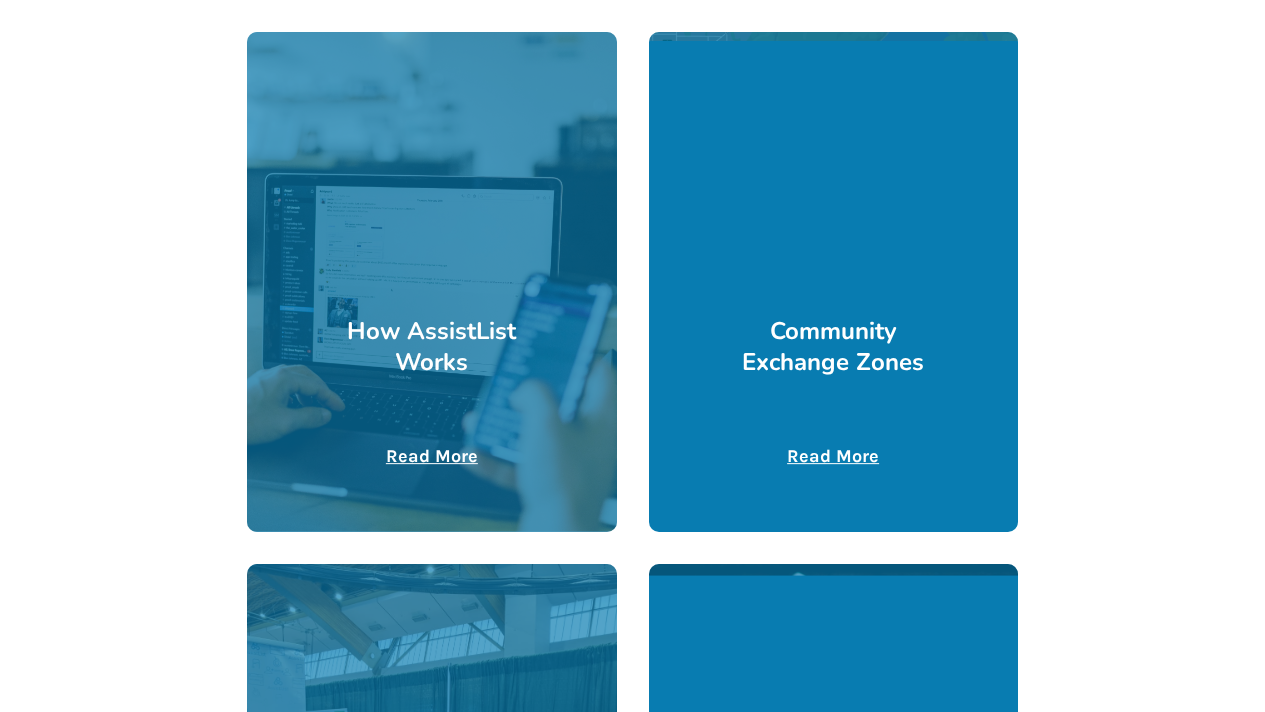scroll, scrollTop: 520, scrollLeft: 0, axis: vertical 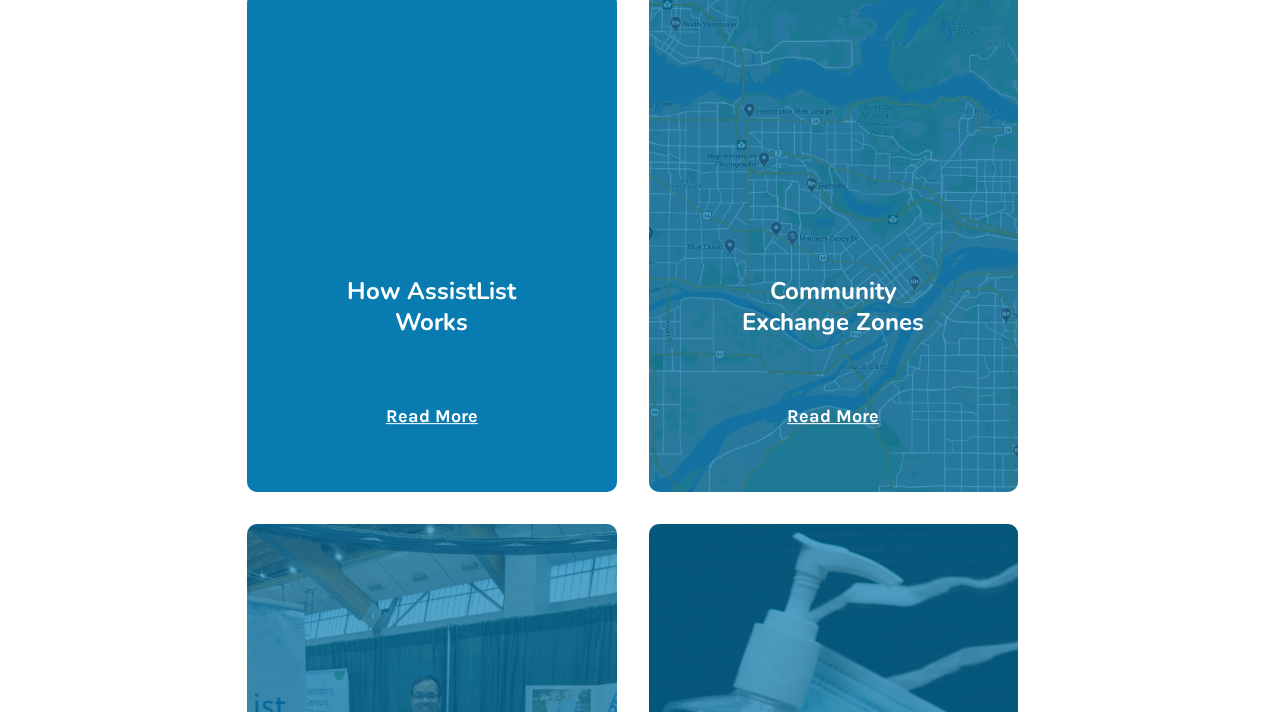 click at bounding box center (431, 242) 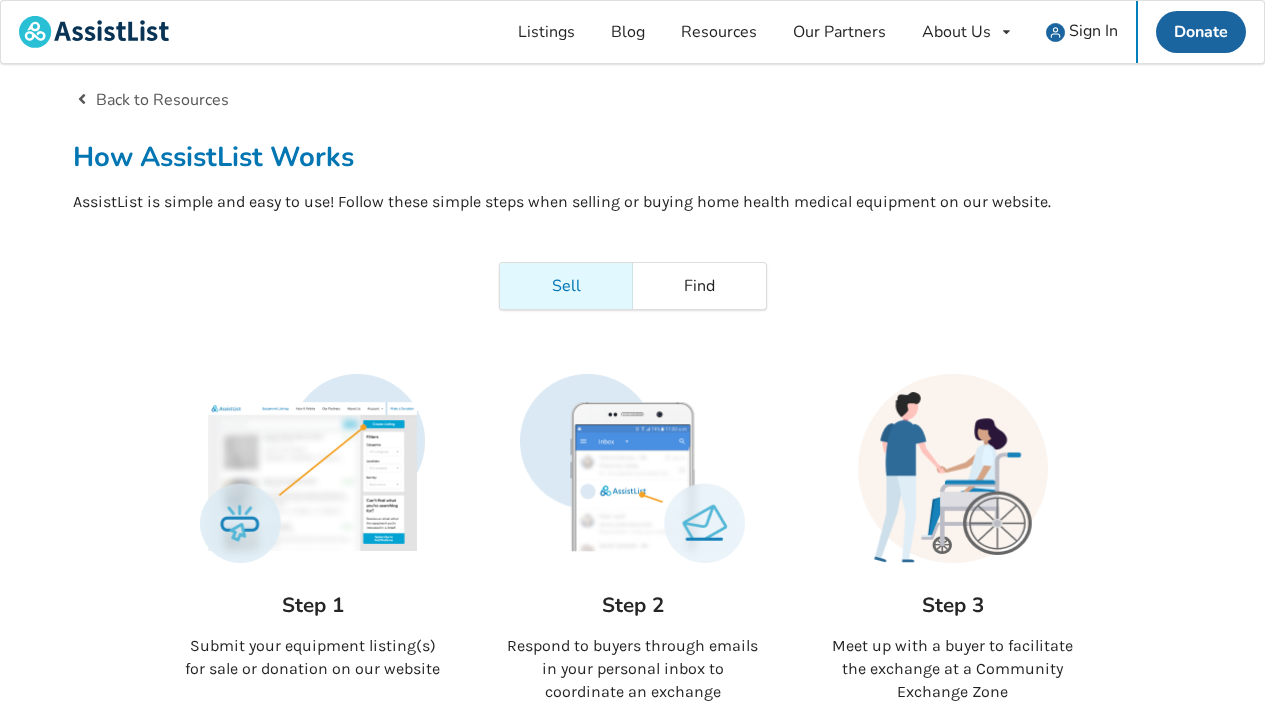 scroll, scrollTop: 0, scrollLeft: 0, axis: both 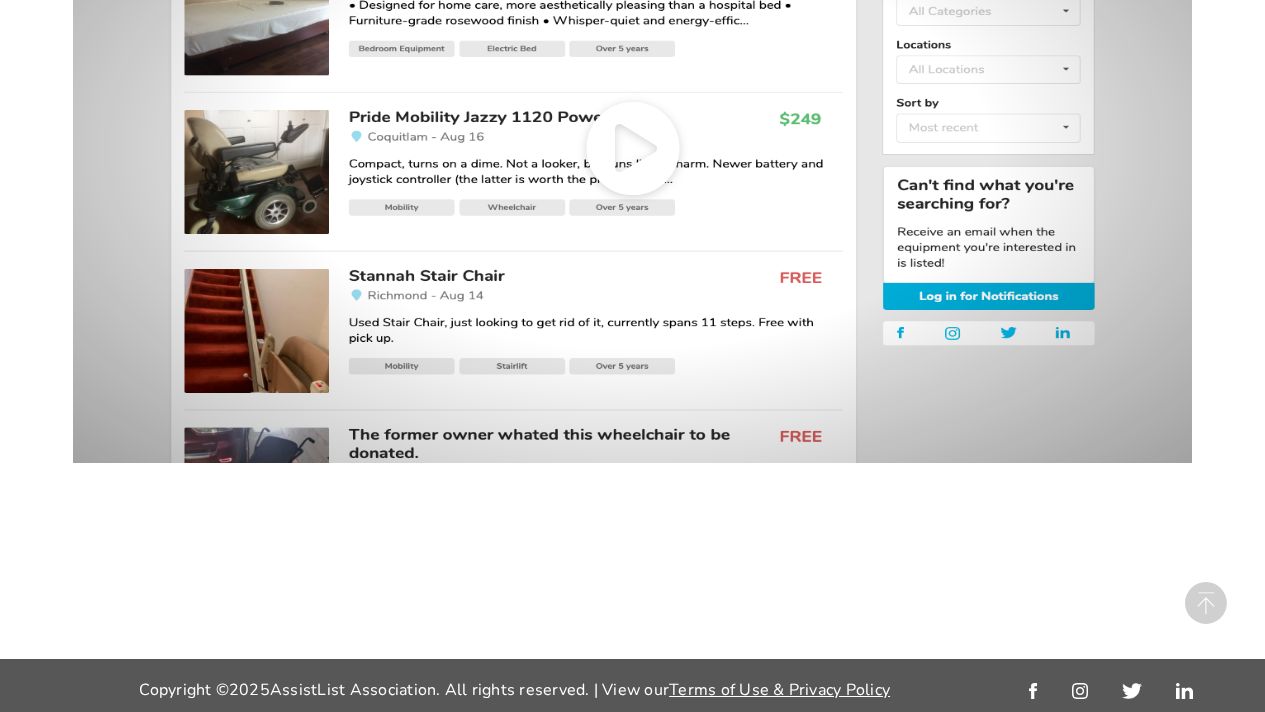 click at bounding box center (632, 147) 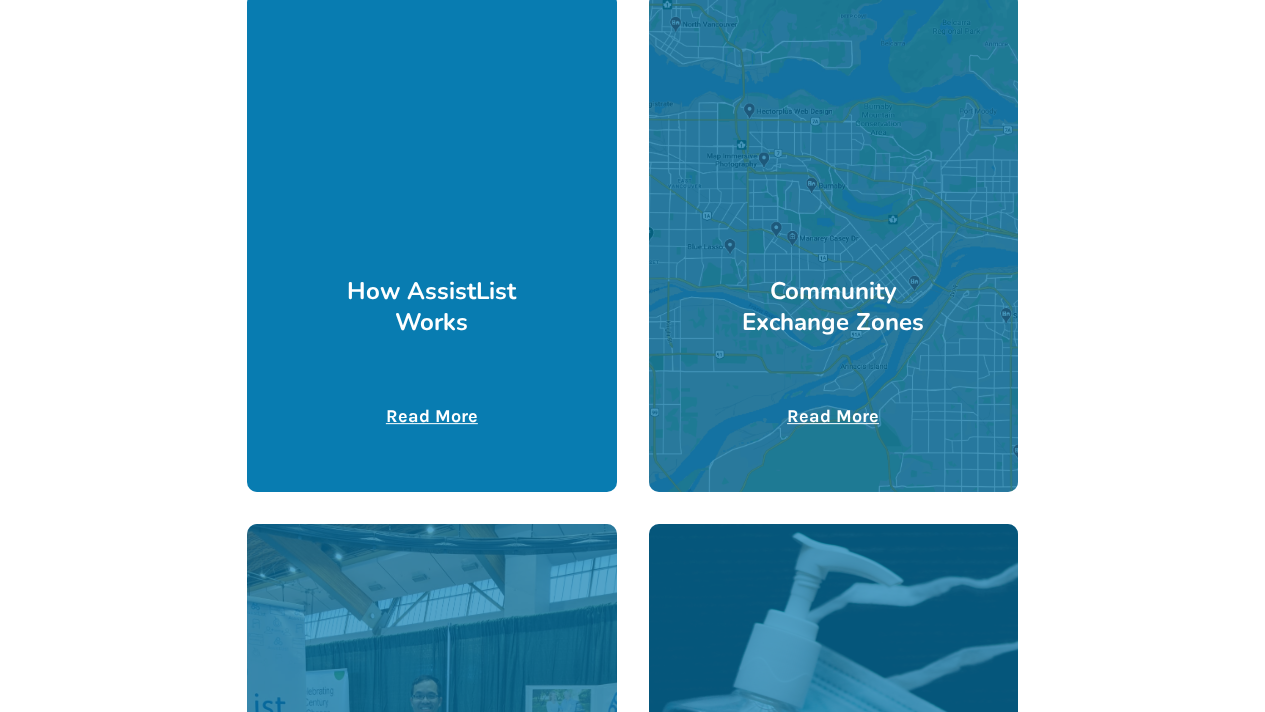 scroll, scrollTop: 520, scrollLeft: 0, axis: vertical 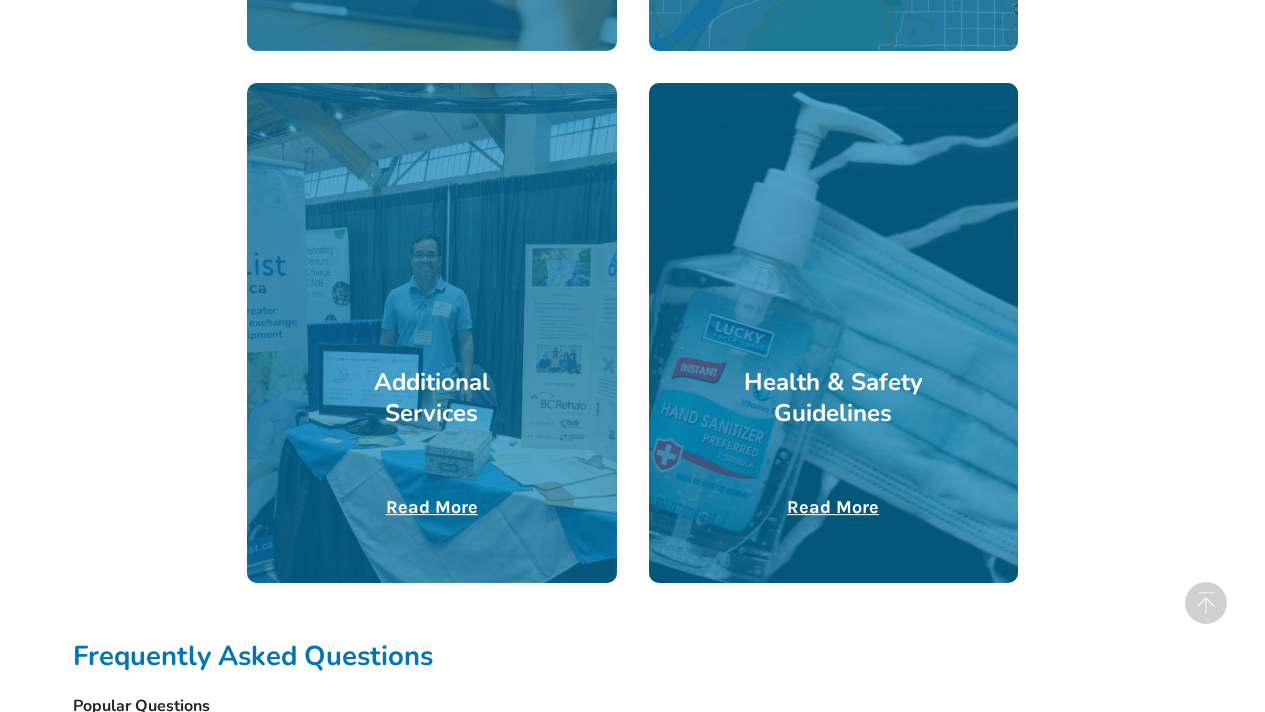 click on "Read More" at bounding box center [432, 507] 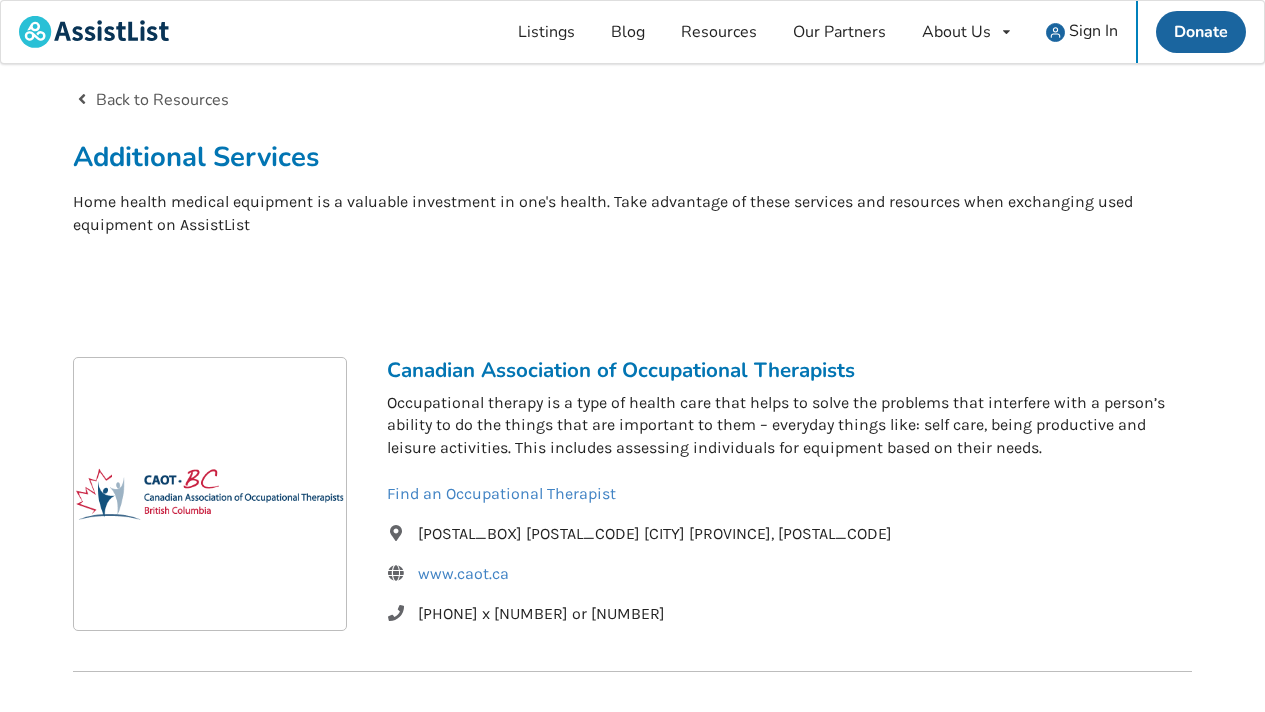 scroll, scrollTop: 0, scrollLeft: 0, axis: both 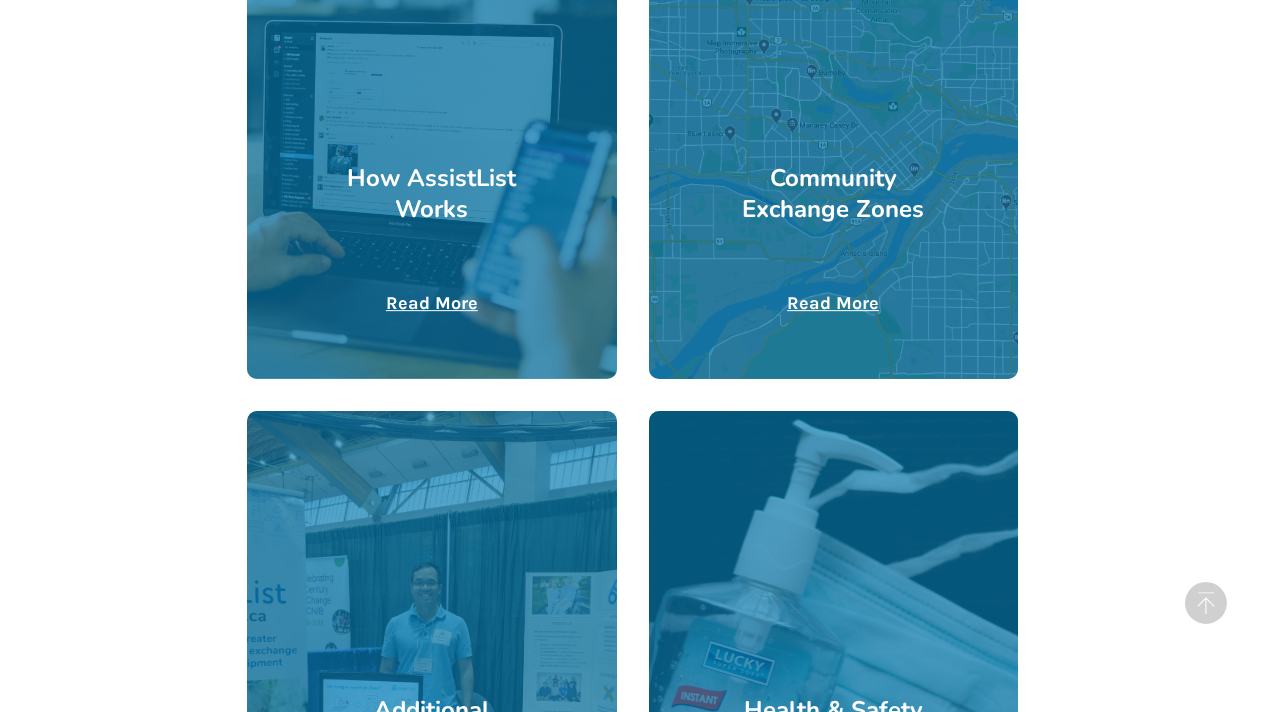 click on "Read More" at bounding box center (833, 303) 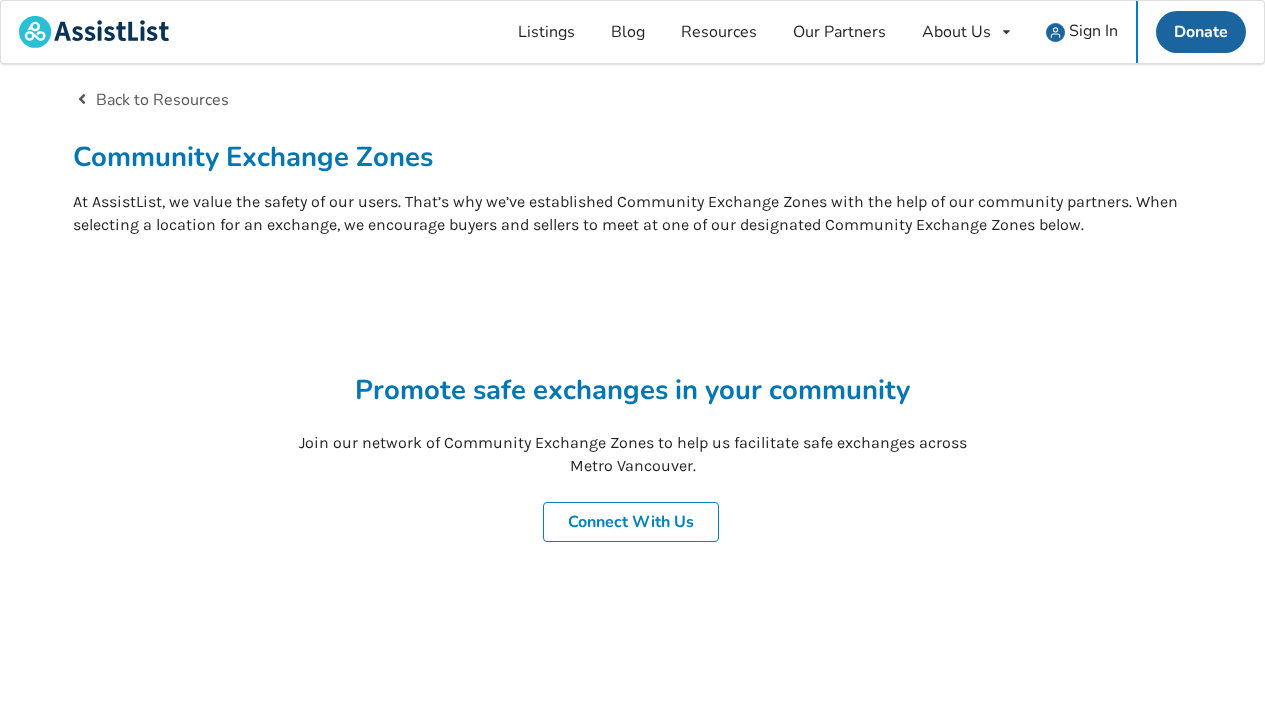 scroll, scrollTop: 0, scrollLeft: 0, axis: both 